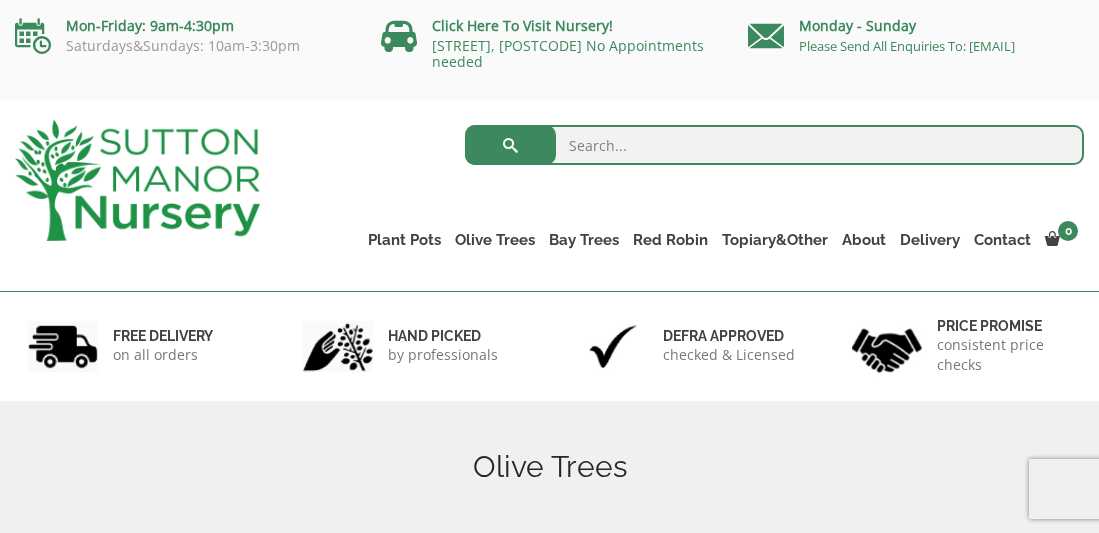 scroll, scrollTop: 0, scrollLeft: 0, axis: both 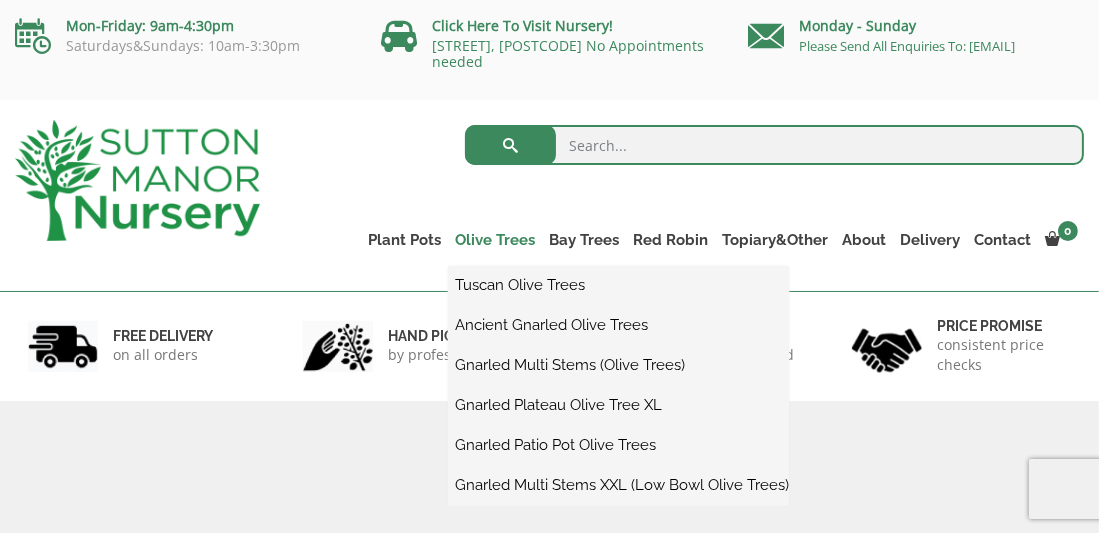 click on "Olive Trees" at bounding box center [495, 240] 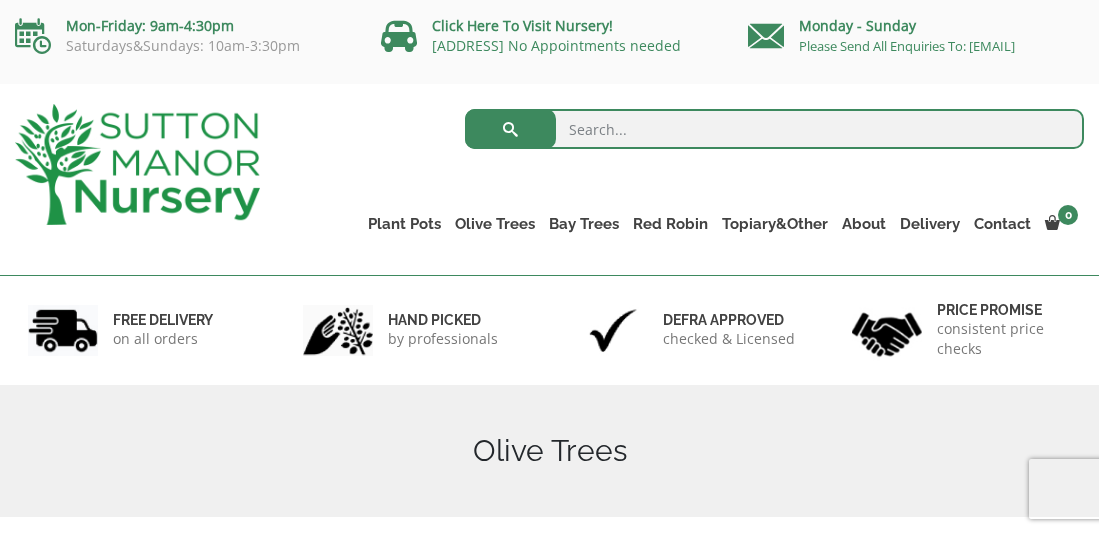 scroll, scrollTop: 0, scrollLeft: 0, axis: both 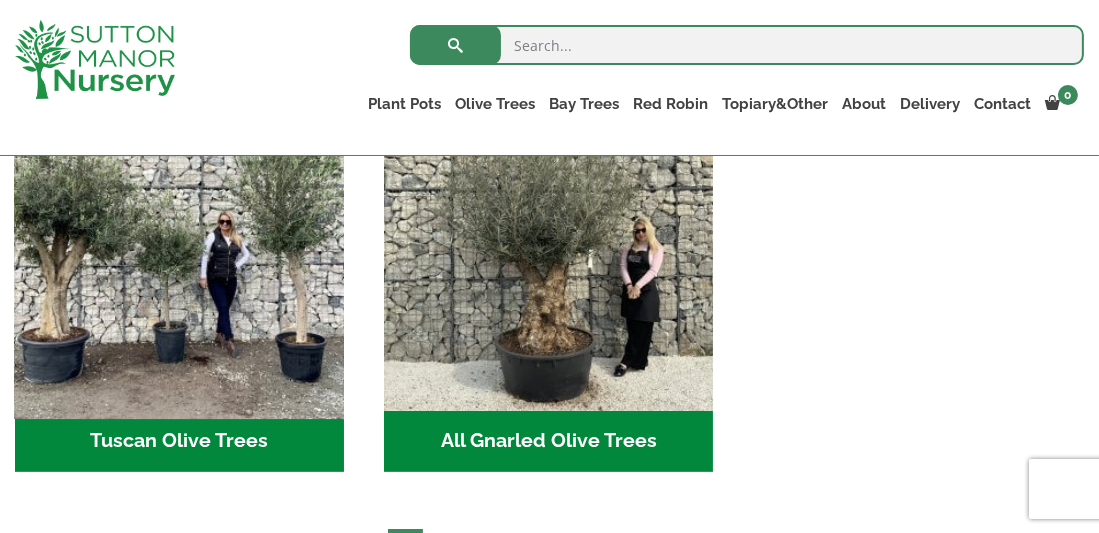 click at bounding box center (179, 246) 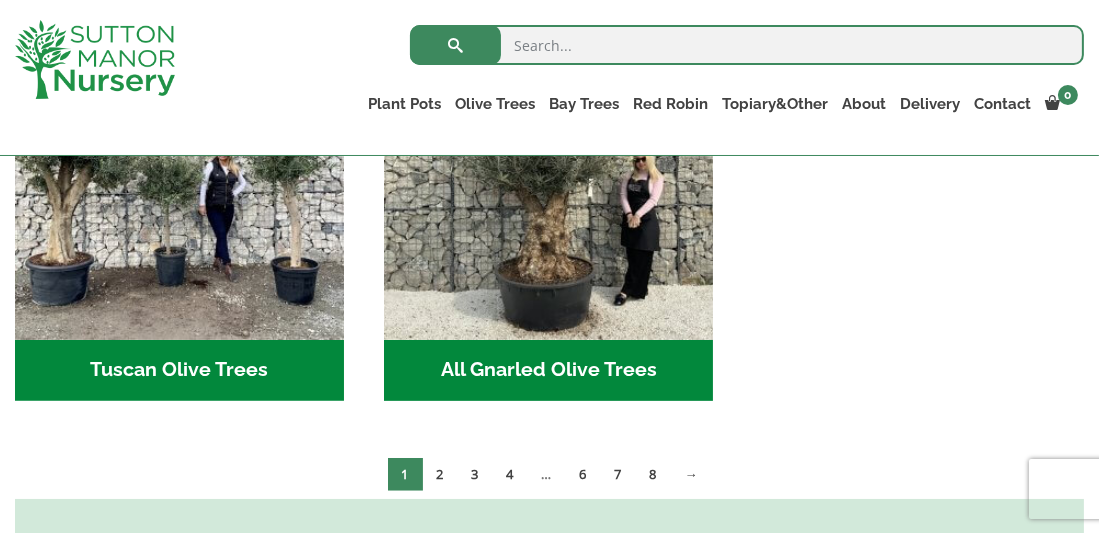 scroll, scrollTop: 899, scrollLeft: 0, axis: vertical 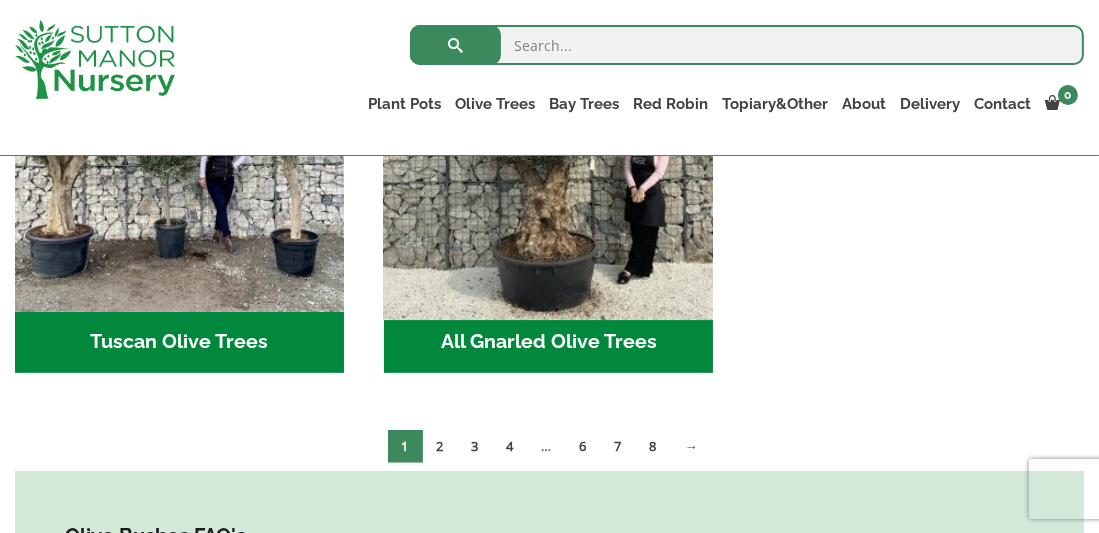 click at bounding box center [548, 147] 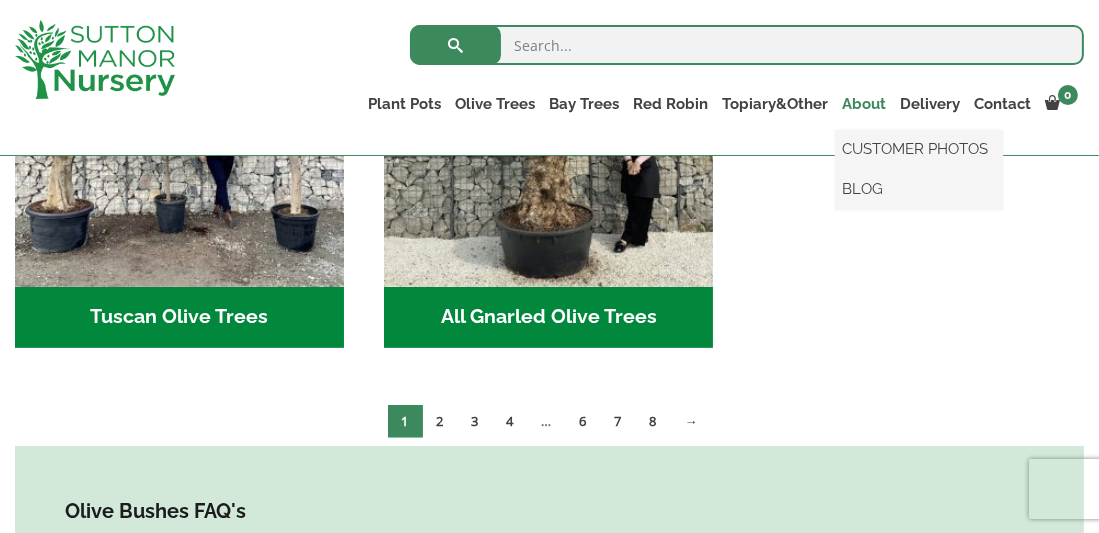click on "About" at bounding box center (864, 104) 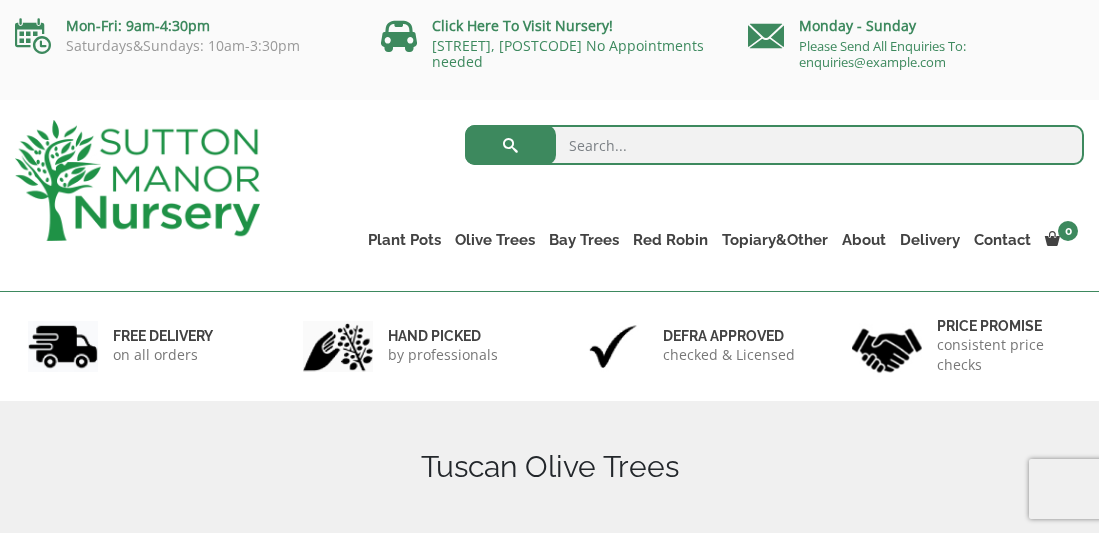 scroll, scrollTop: 0, scrollLeft: 0, axis: both 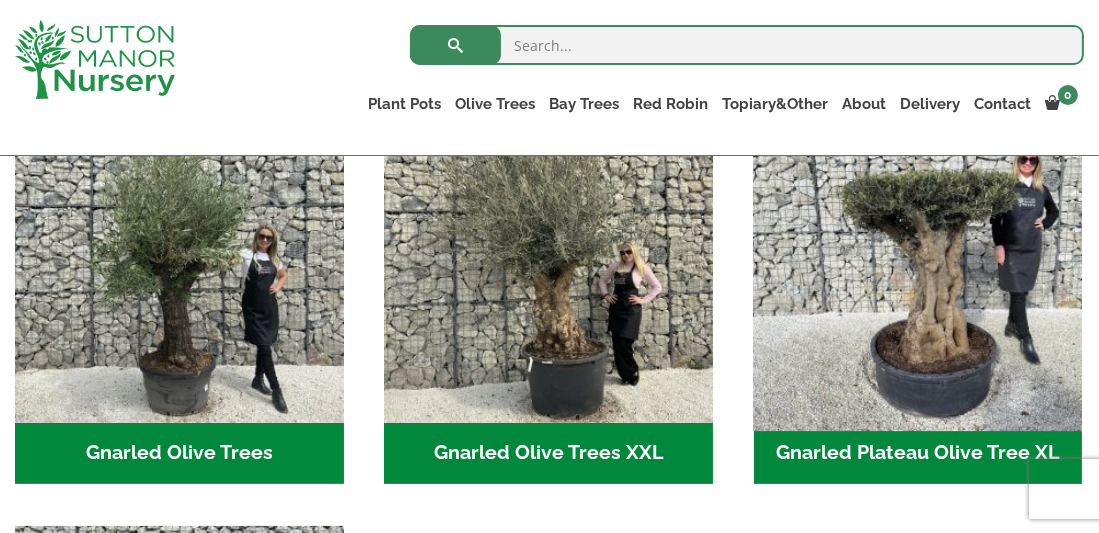 click at bounding box center [917, 258] 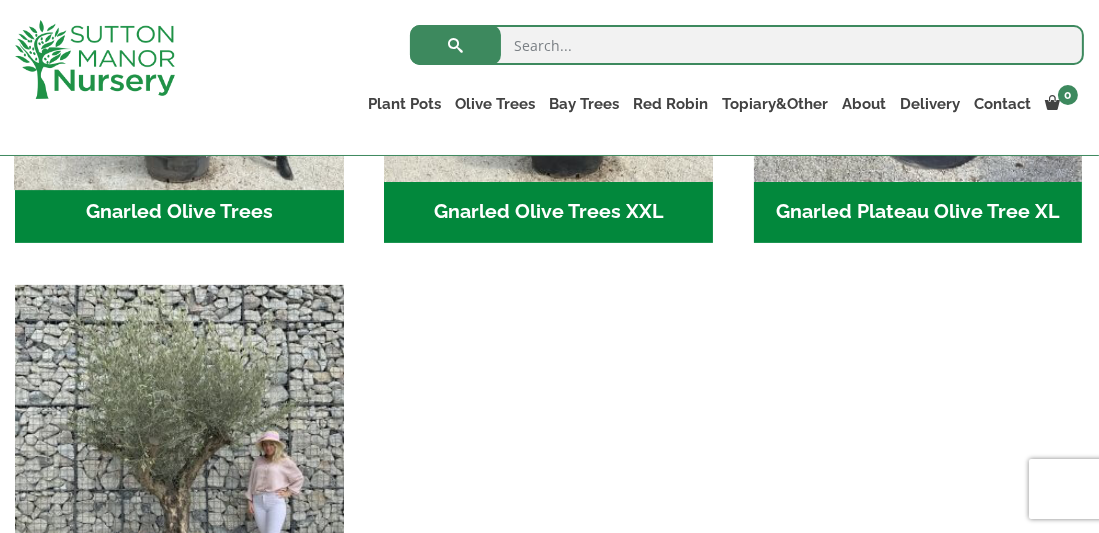 scroll, scrollTop: 800, scrollLeft: 0, axis: vertical 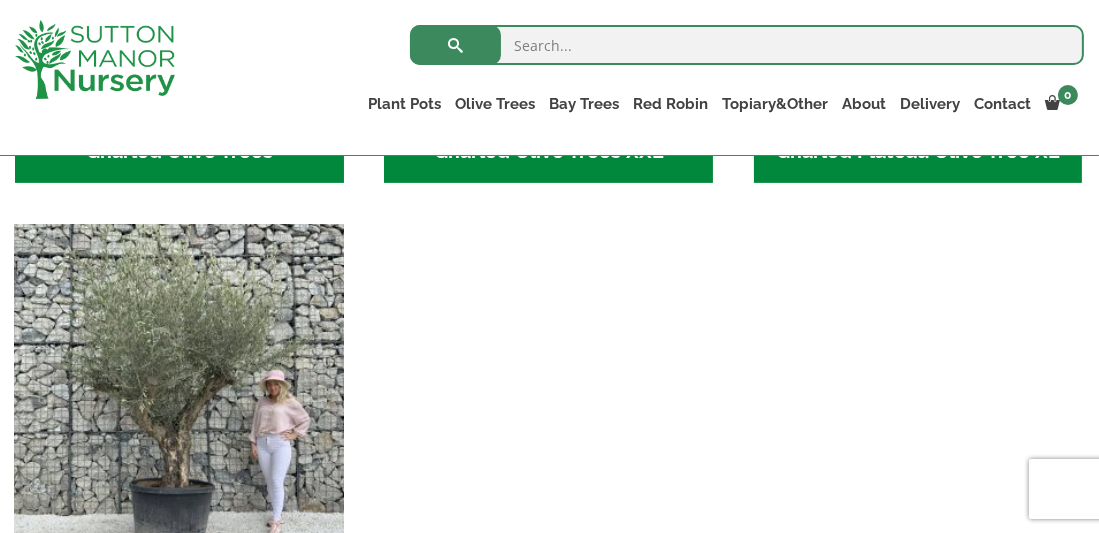 click at bounding box center (179, 389) 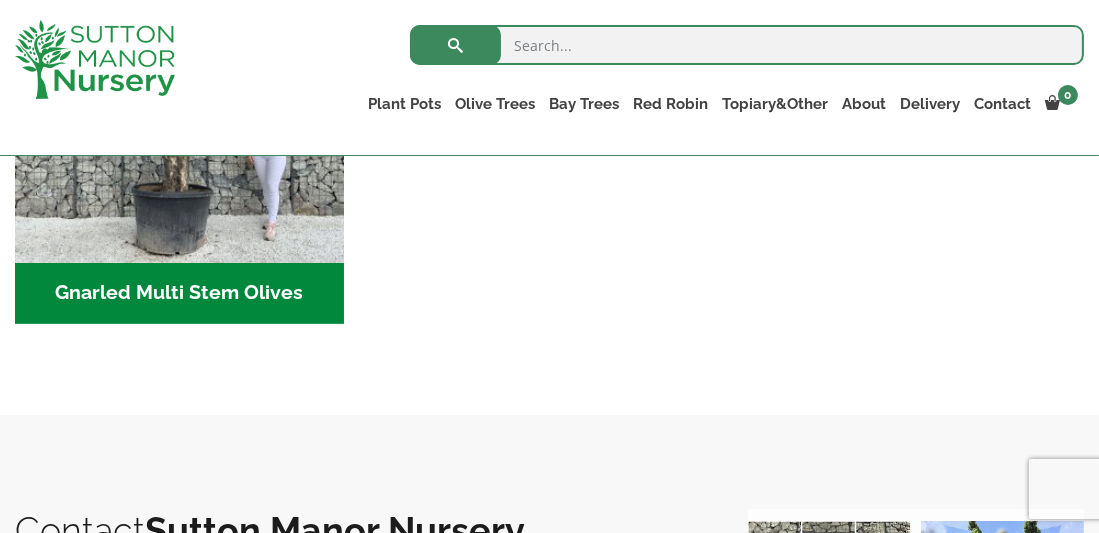 scroll, scrollTop: 1099, scrollLeft: 0, axis: vertical 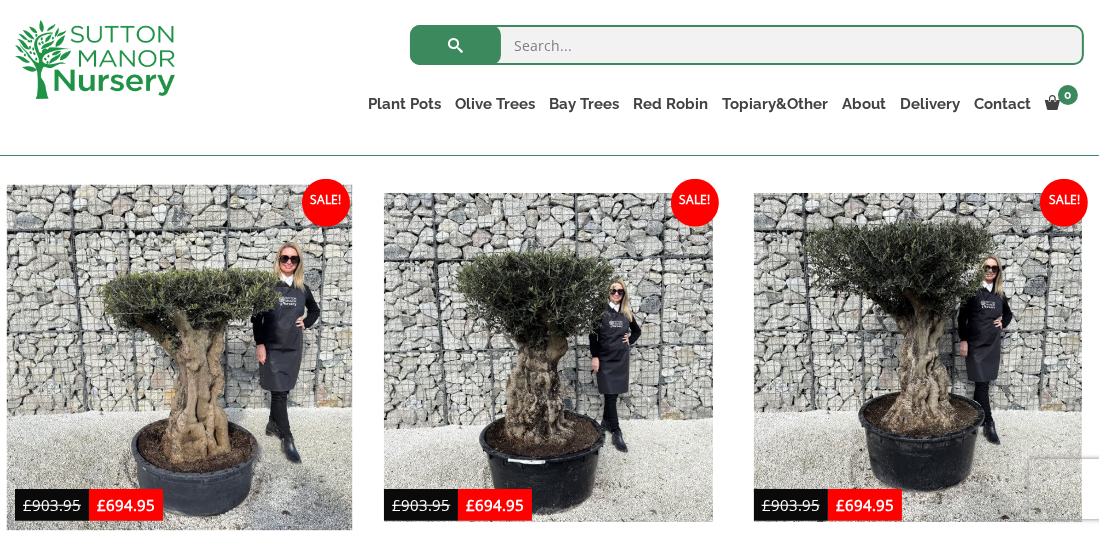 click at bounding box center [179, 357] 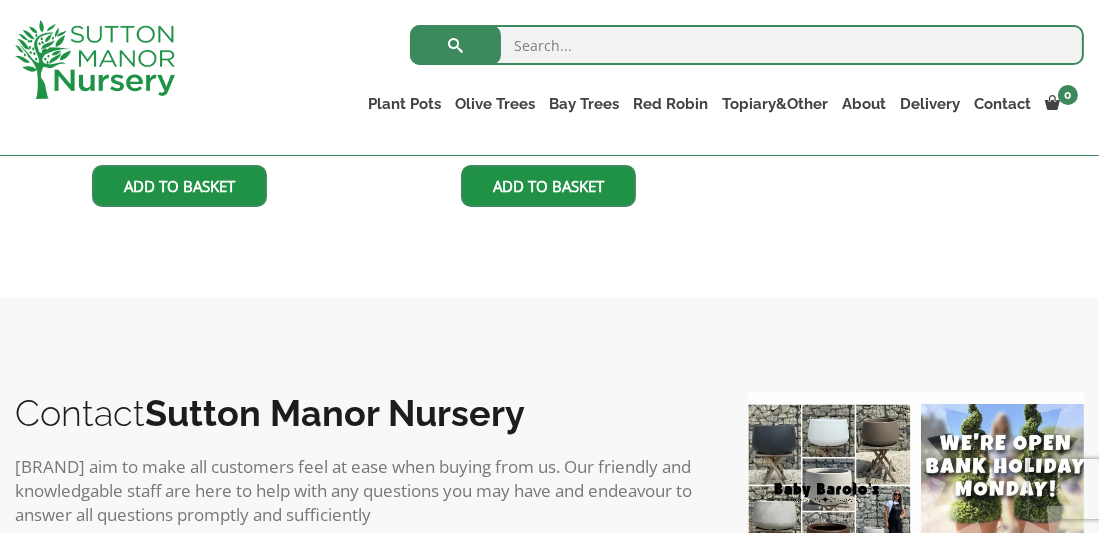 scroll, scrollTop: 2695, scrollLeft: 0, axis: vertical 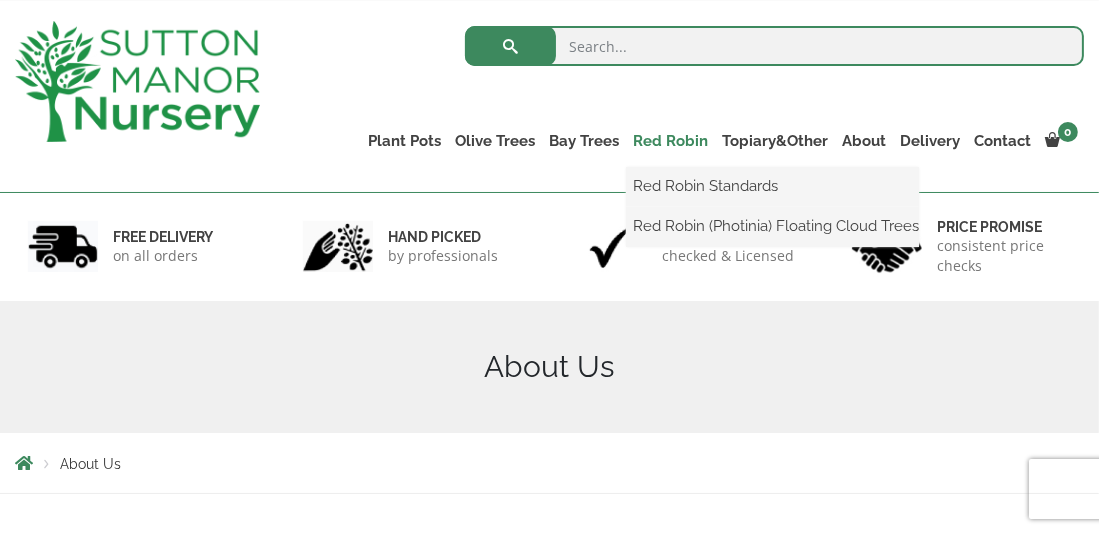 click on "Red Robin" at bounding box center [670, 141] 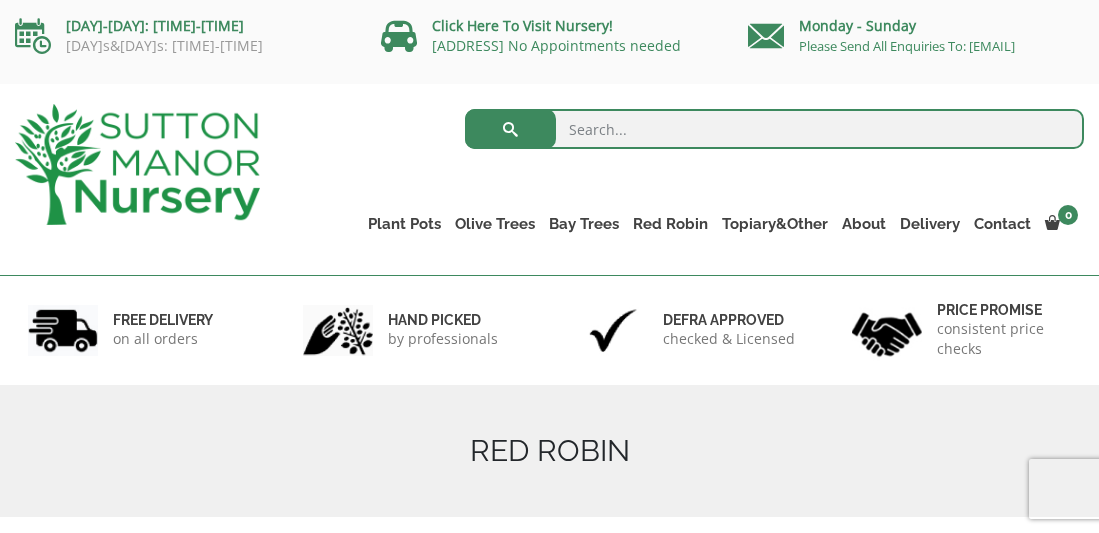 scroll, scrollTop: 0, scrollLeft: 0, axis: both 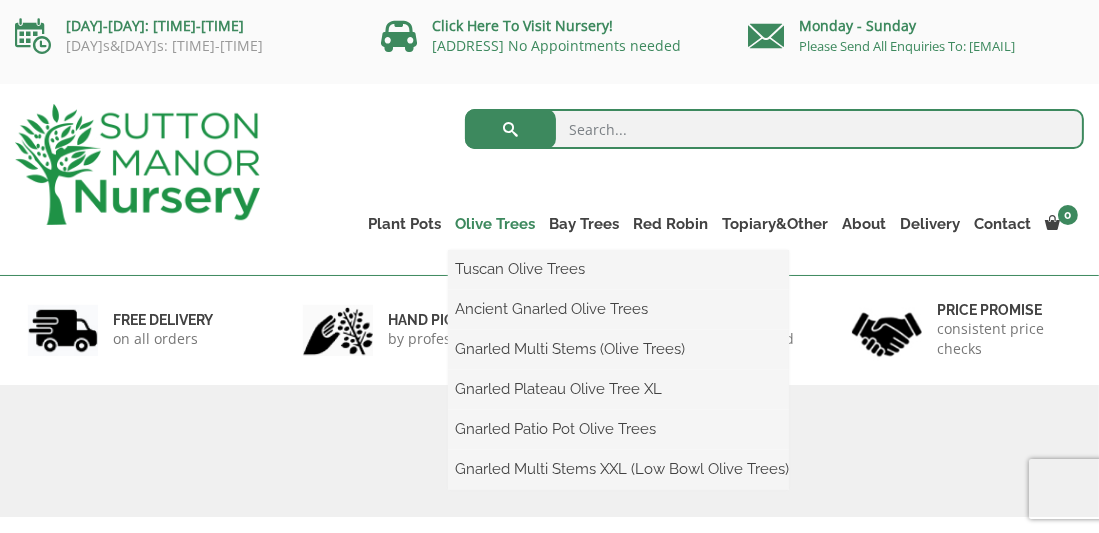 click on "Olive Trees" at bounding box center [495, 224] 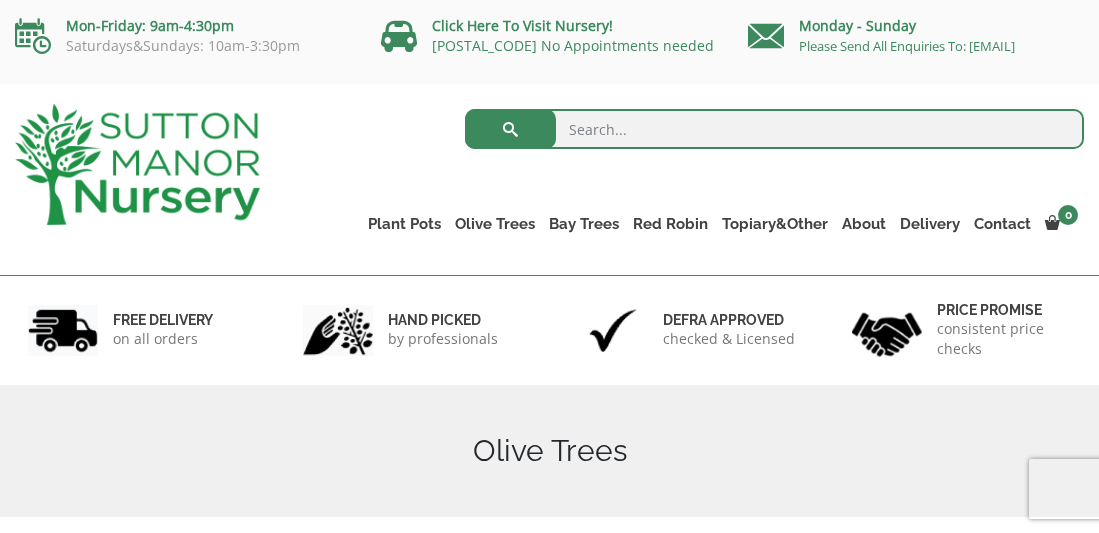scroll, scrollTop: 0, scrollLeft: 0, axis: both 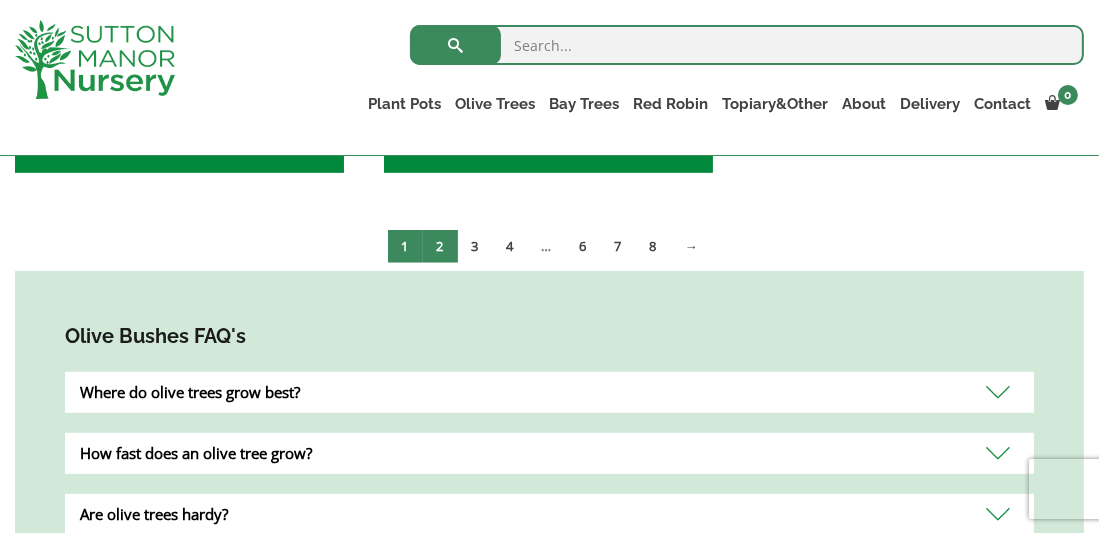 click on "2" at bounding box center (440, 246) 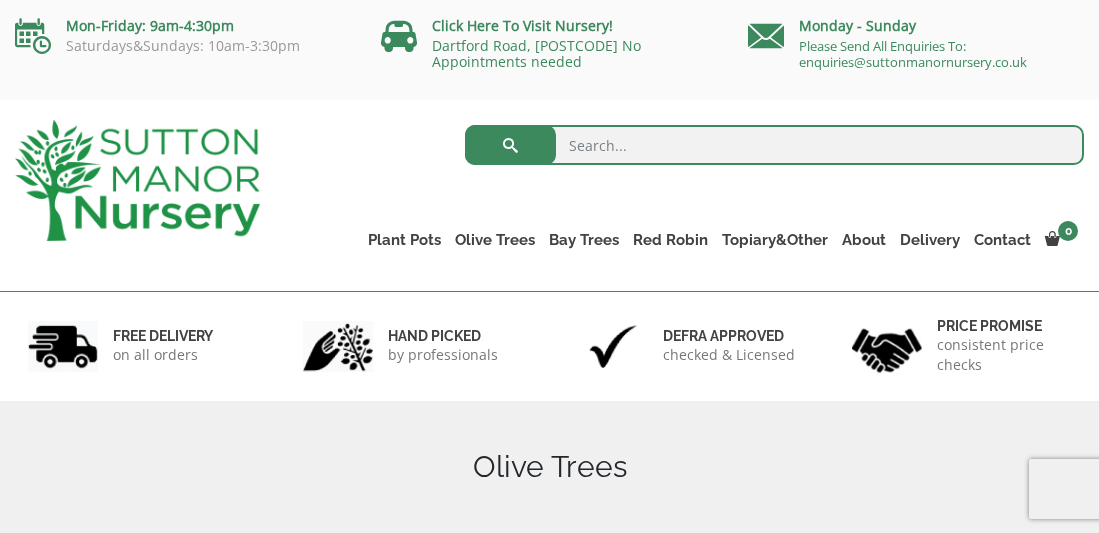 scroll, scrollTop: 0, scrollLeft: 0, axis: both 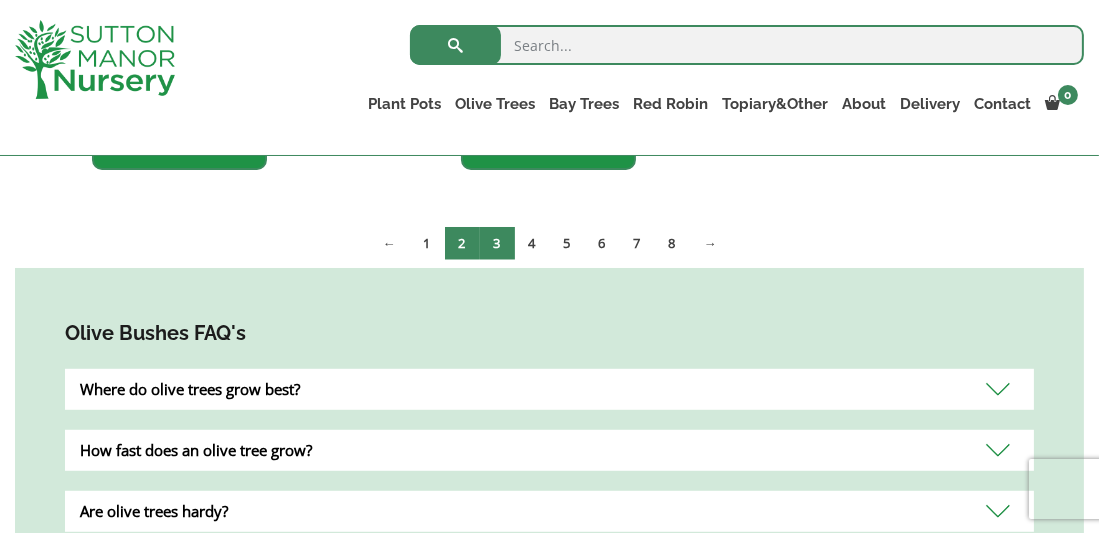 click on "3" at bounding box center (497, 243) 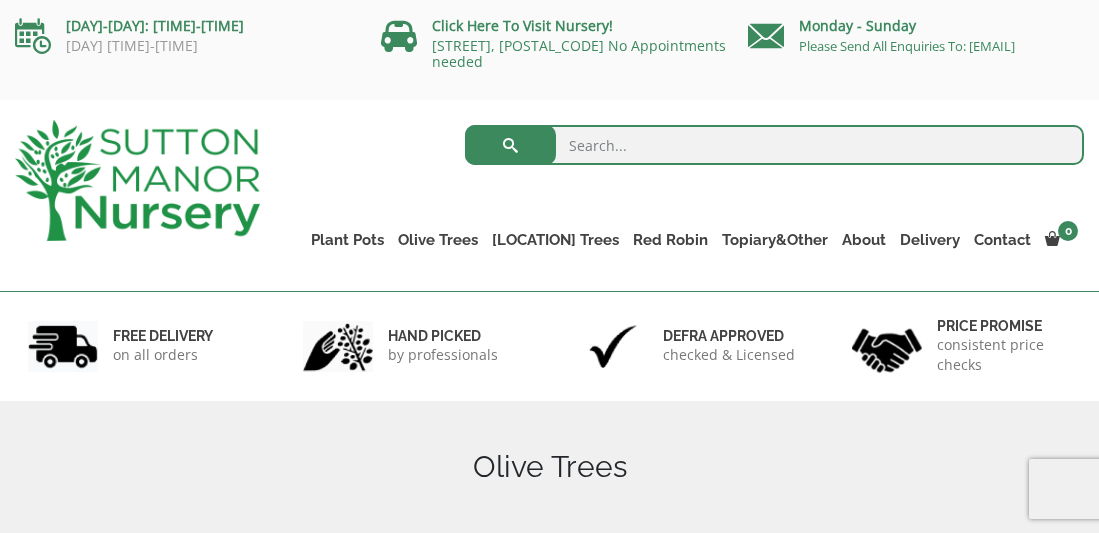 scroll, scrollTop: 0, scrollLeft: 0, axis: both 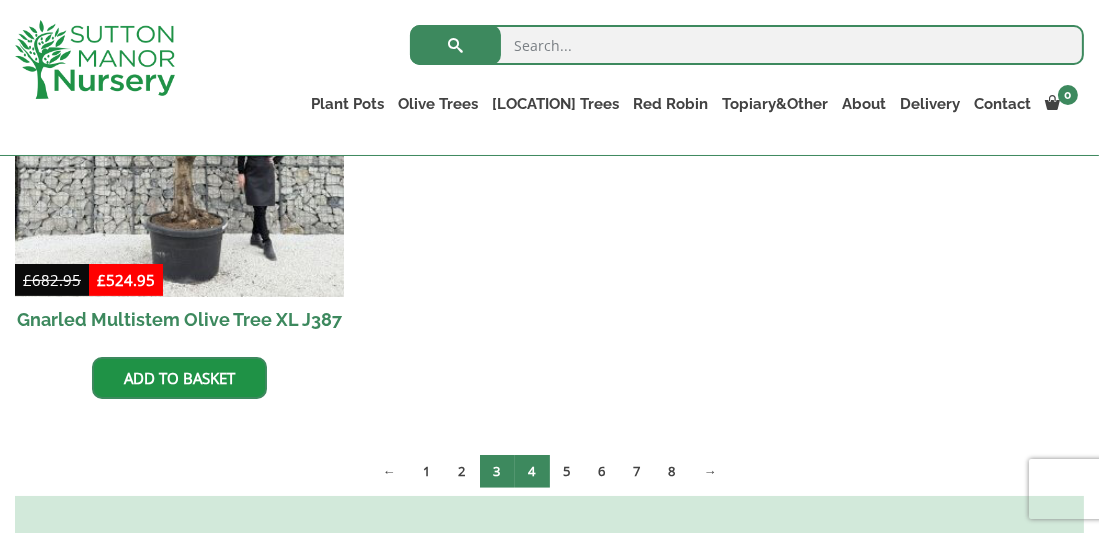 click on "4" at bounding box center (532, 471) 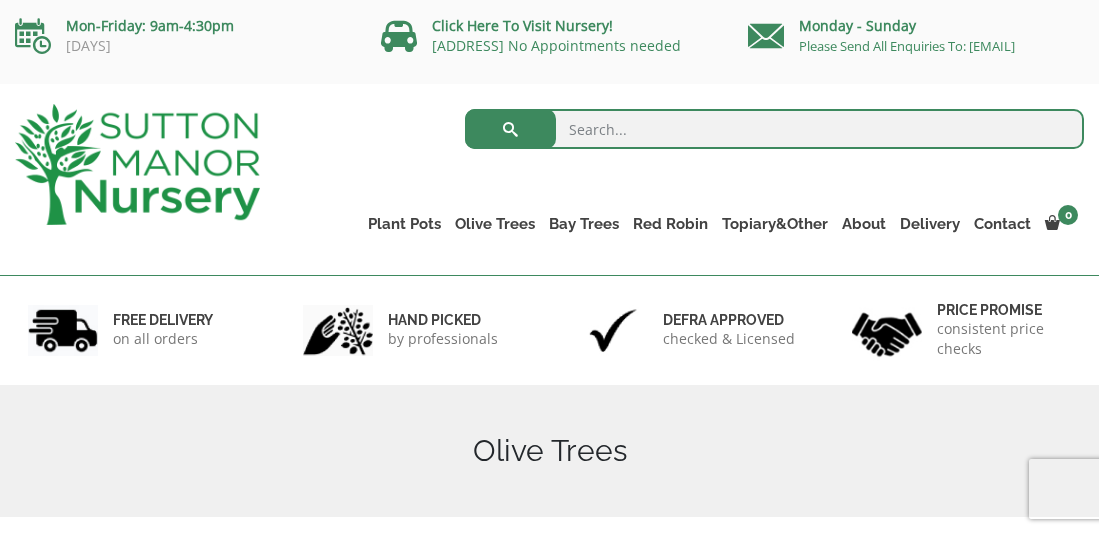 scroll, scrollTop: 0, scrollLeft: 0, axis: both 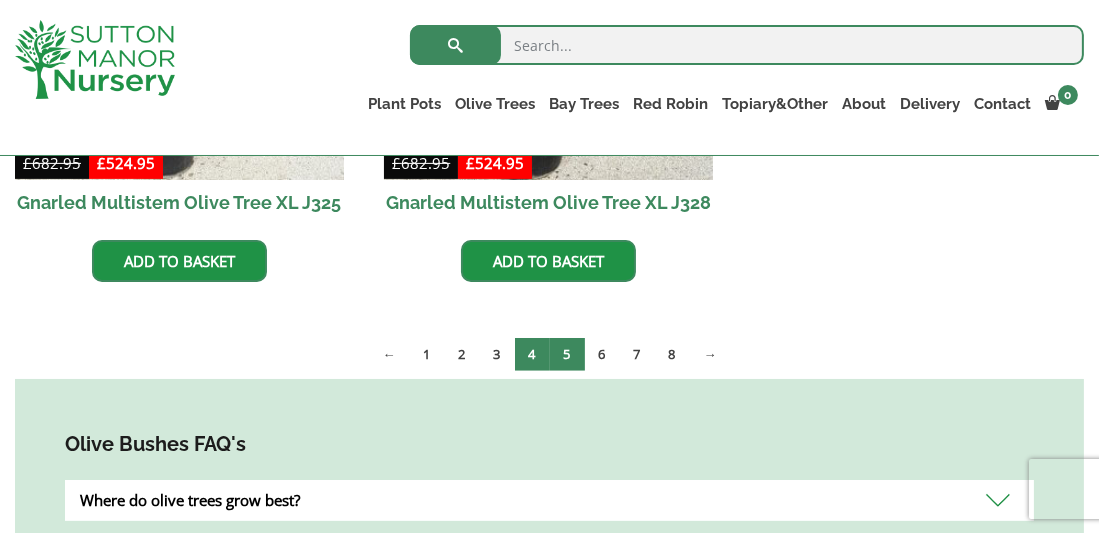 click on "5" at bounding box center (567, 354) 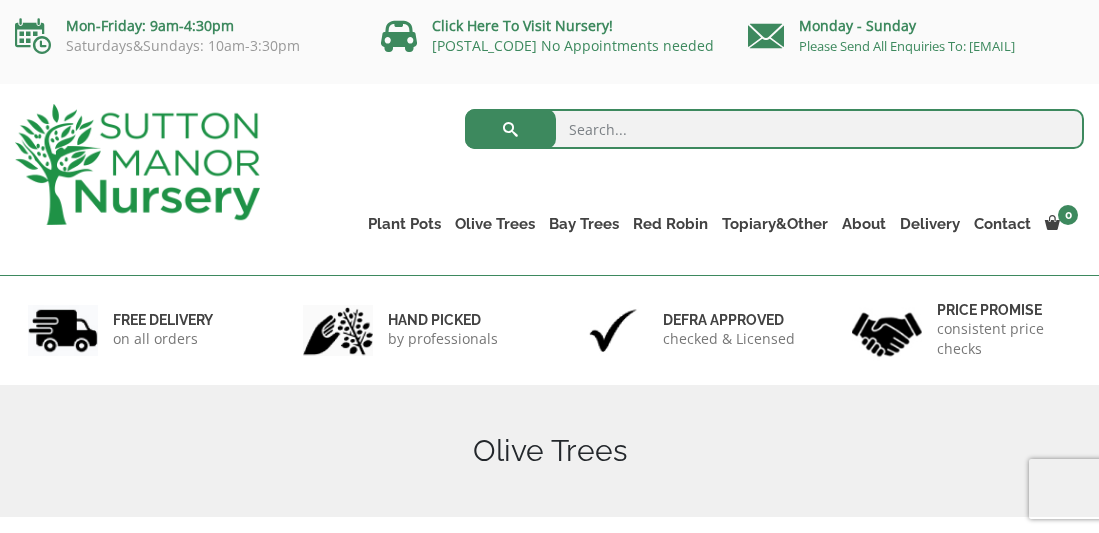 scroll, scrollTop: 0, scrollLeft: 0, axis: both 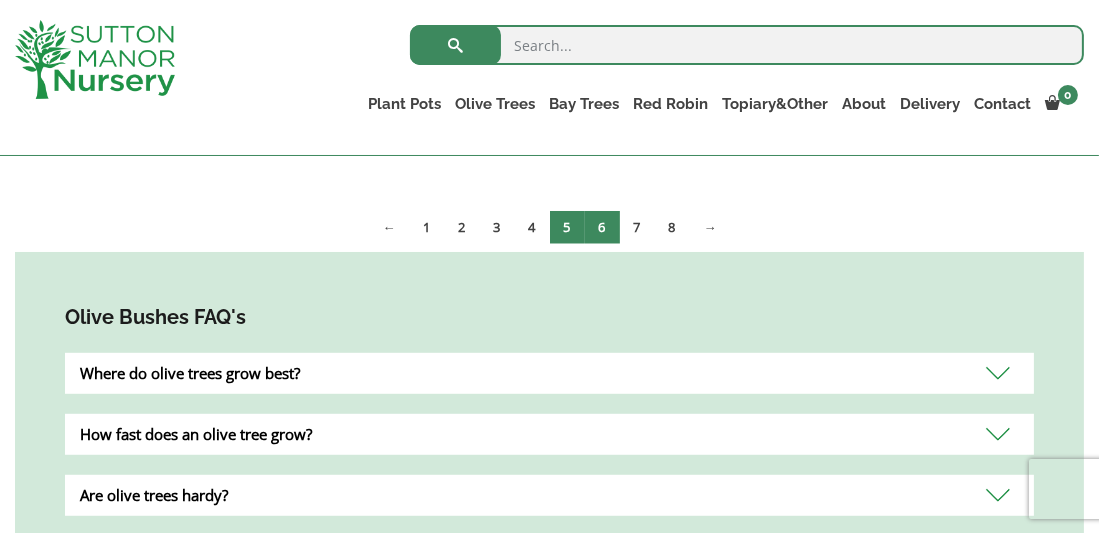 click on "6" at bounding box center (602, 227) 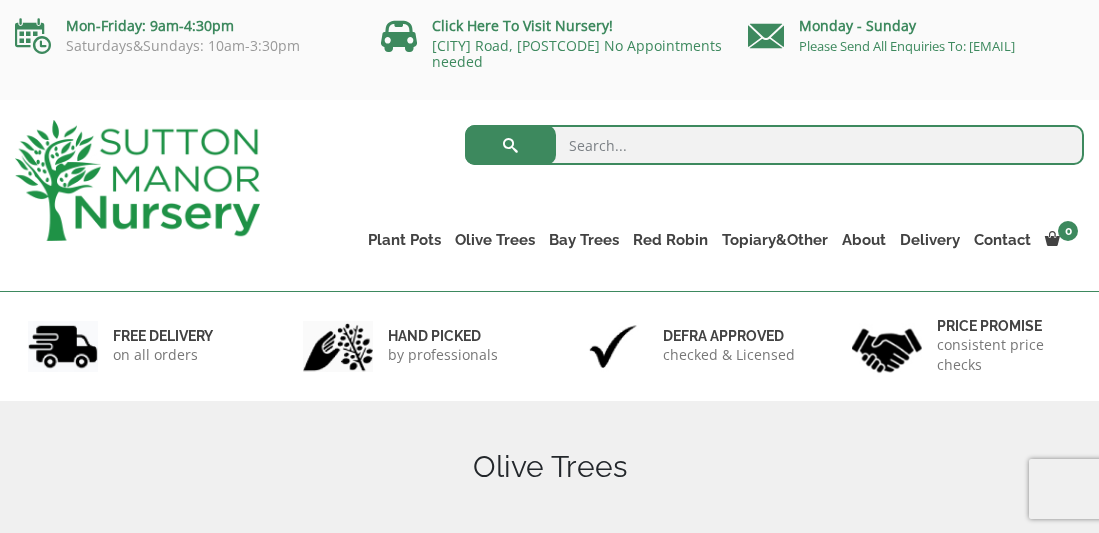 scroll, scrollTop: 0, scrollLeft: 0, axis: both 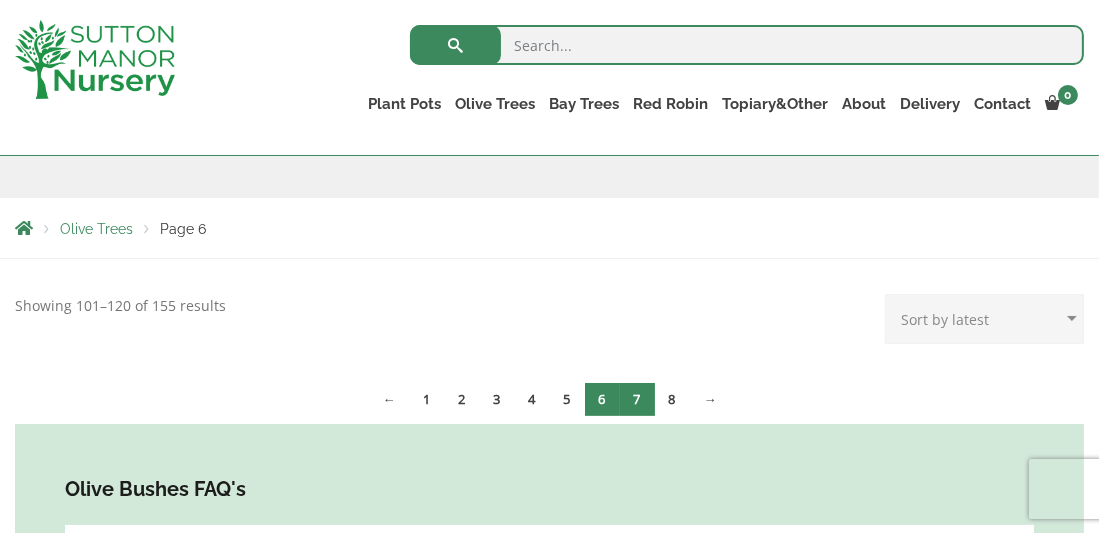 click on "7" at bounding box center (637, 399) 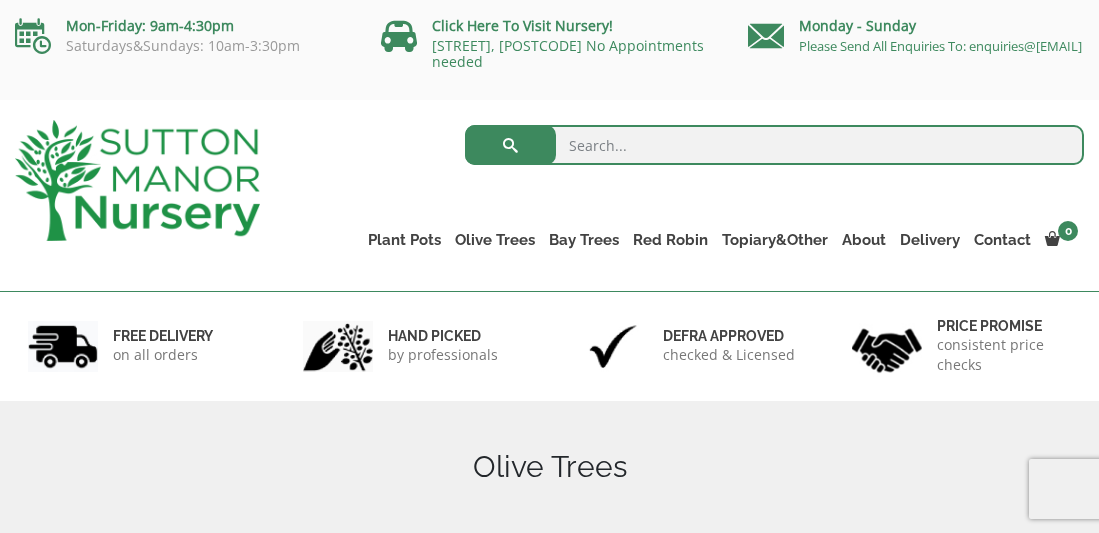 scroll, scrollTop: 0, scrollLeft: 0, axis: both 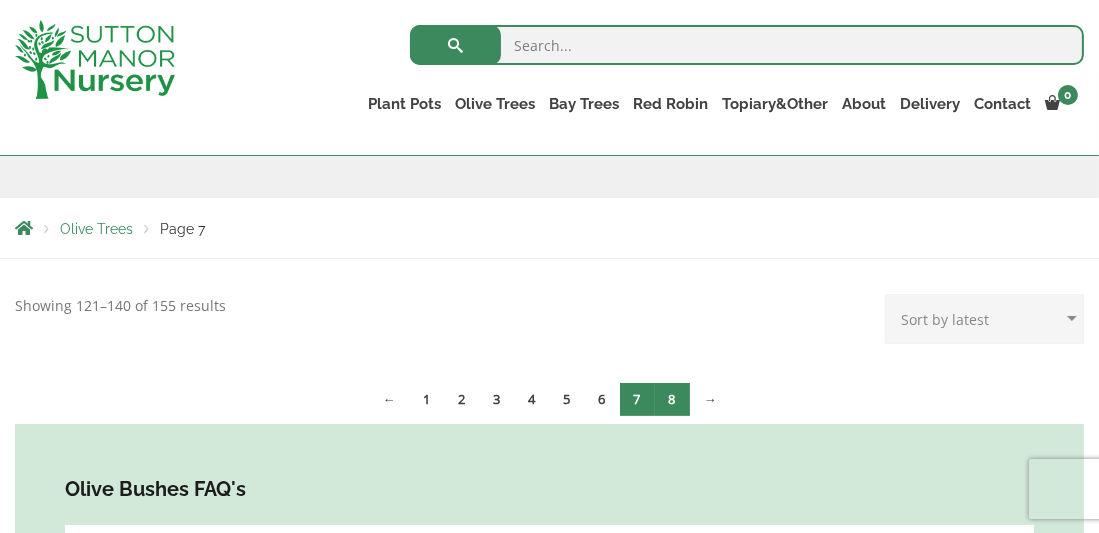 click on "8" at bounding box center (672, 399) 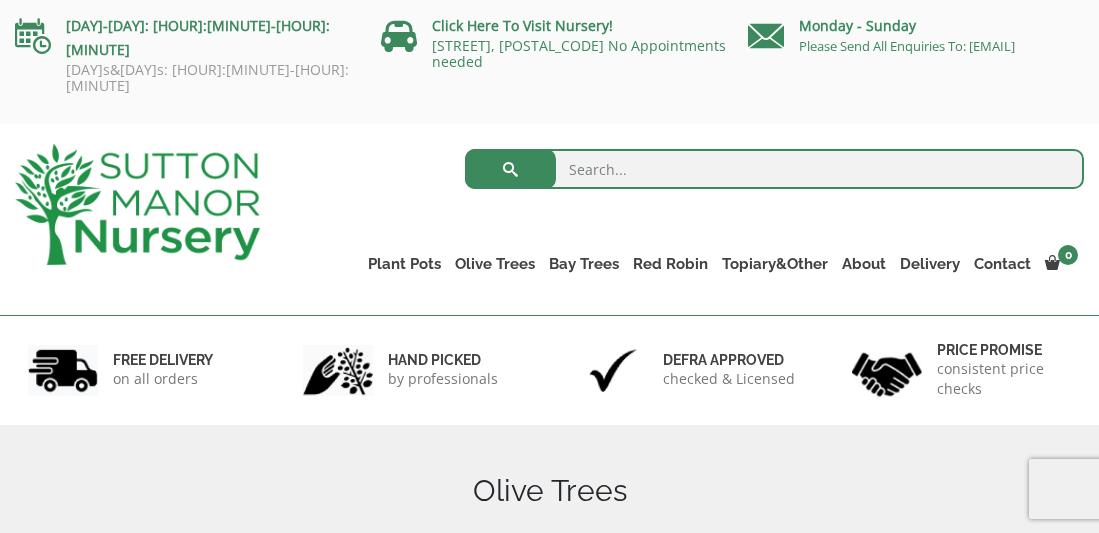 scroll, scrollTop: 0, scrollLeft: 0, axis: both 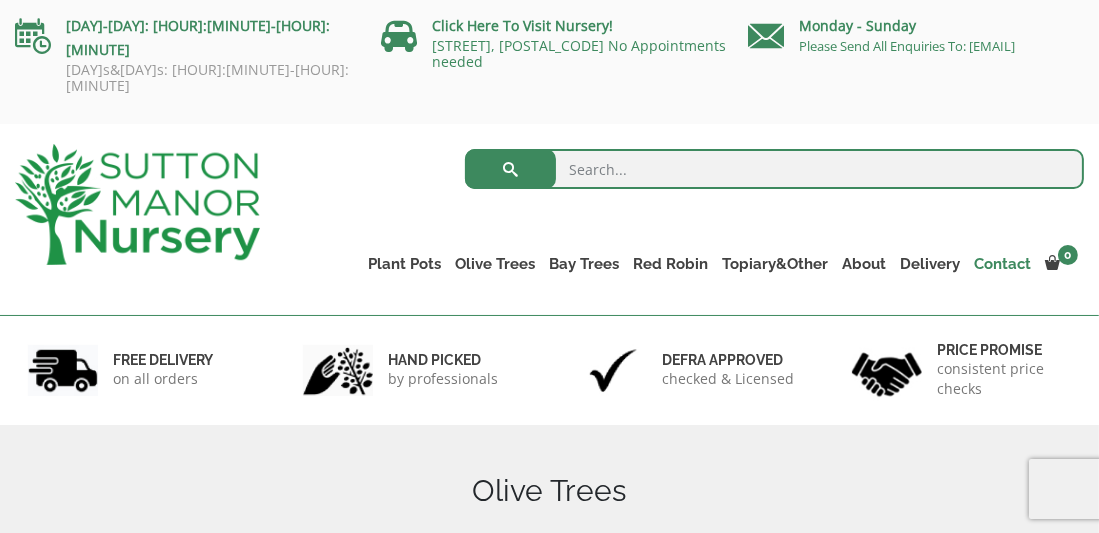 click on "Contact" at bounding box center (1002, 264) 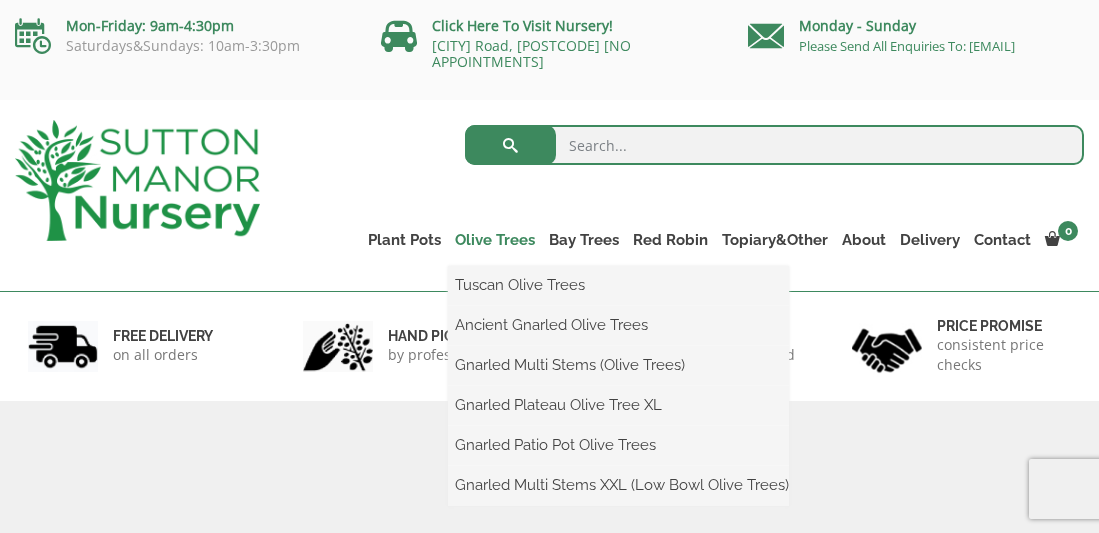 scroll, scrollTop: 0, scrollLeft: 0, axis: both 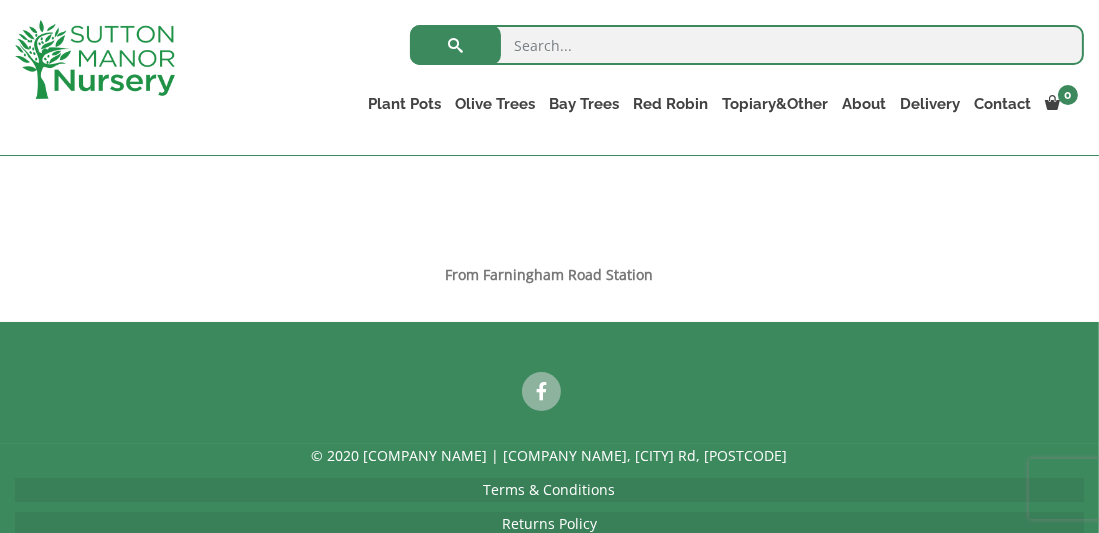 drag, startPoint x: 508, startPoint y: 449, endPoint x: 830, endPoint y: 454, distance: 322.03882 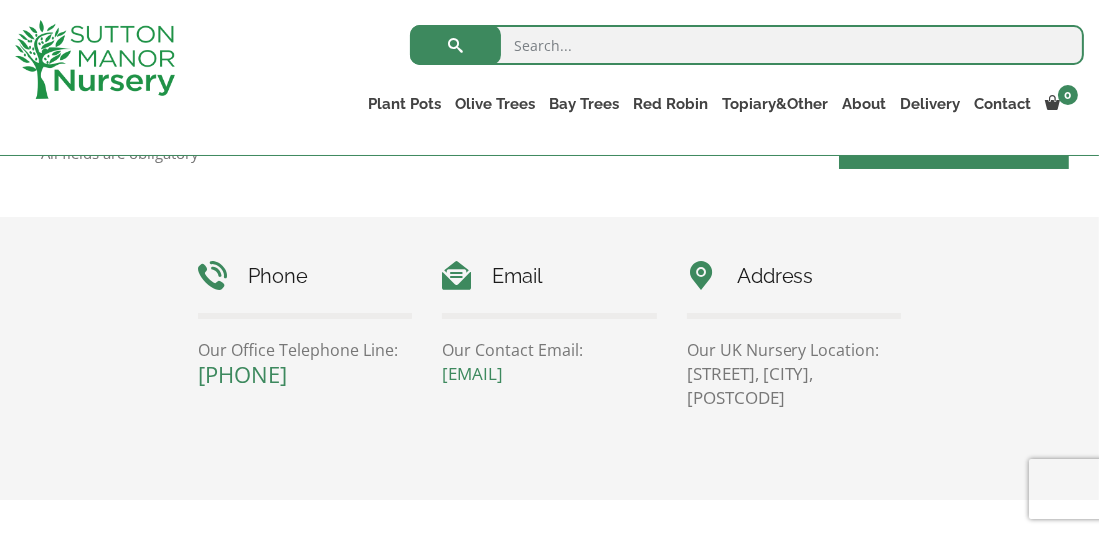 scroll, scrollTop: 899, scrollLeft: 0, axis: vertical 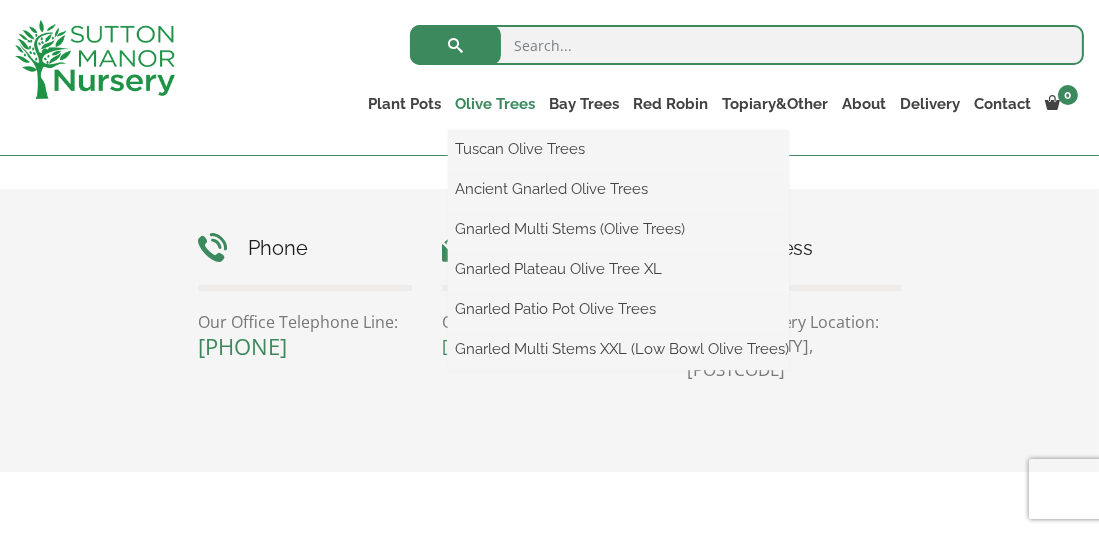 click on "Olive Trees" at bounding box center (495, 104) 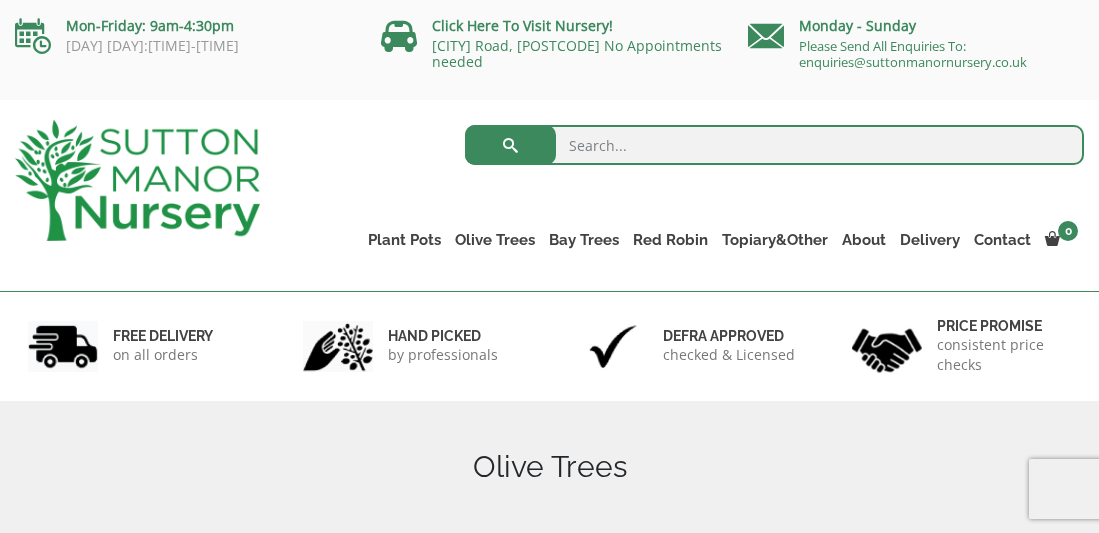 scroll, scrollTop: 0, scrollLeft: 0, axis: both 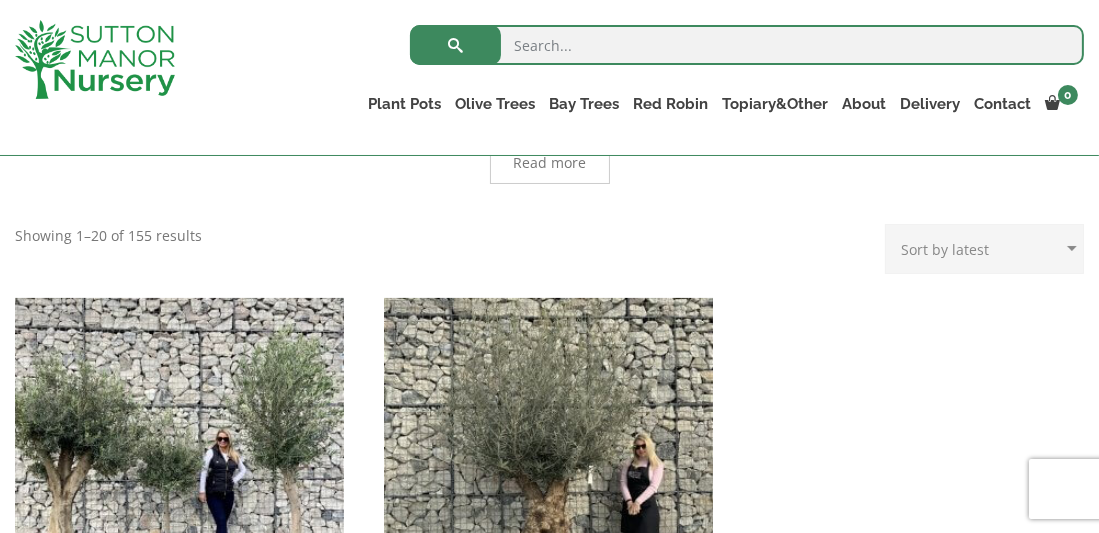click on "Read more" at bounding box center (549, 163) 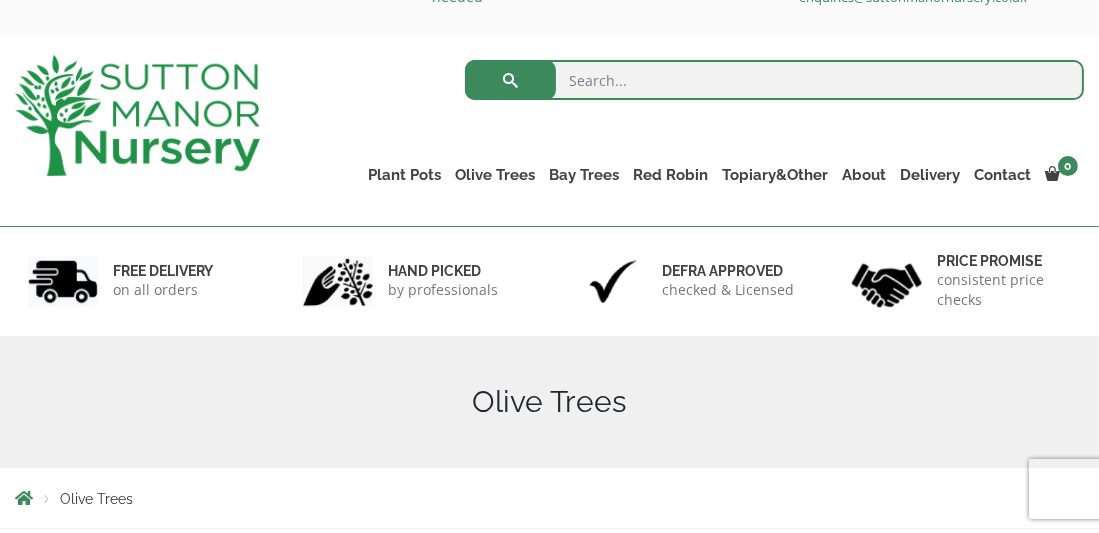 scroll, scrollTop: 0, scrollLeft: 0, axis: both 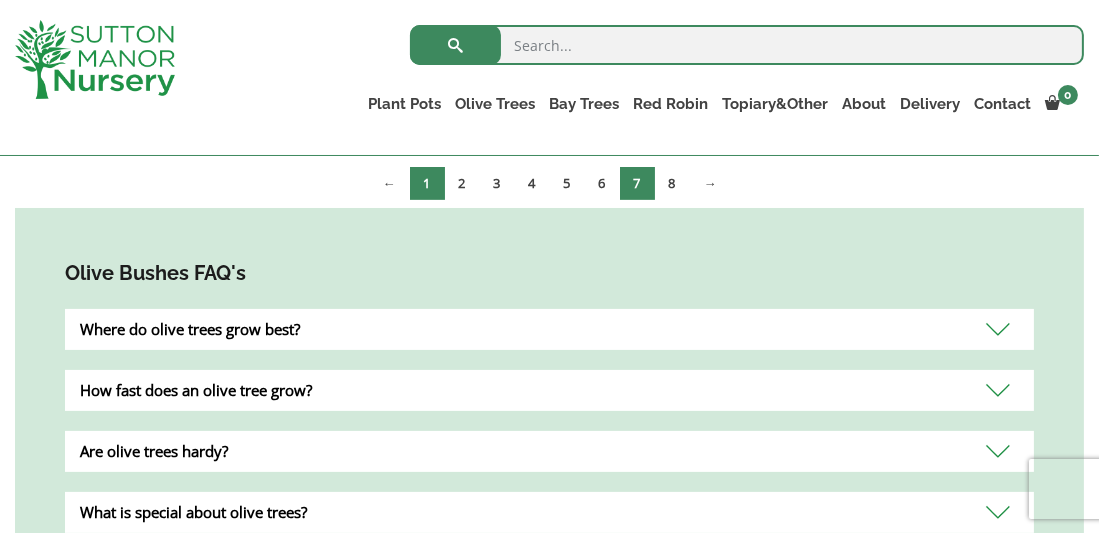 click on "1" at bounding box center [427, 183] 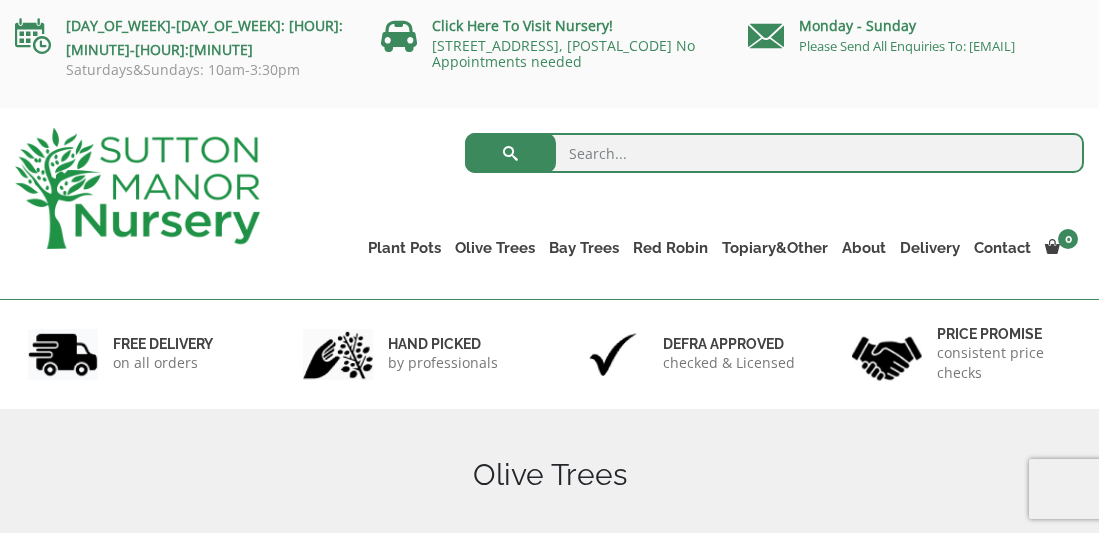 scroll, scrollTop: 0, scrollLeft: 0, axis: both 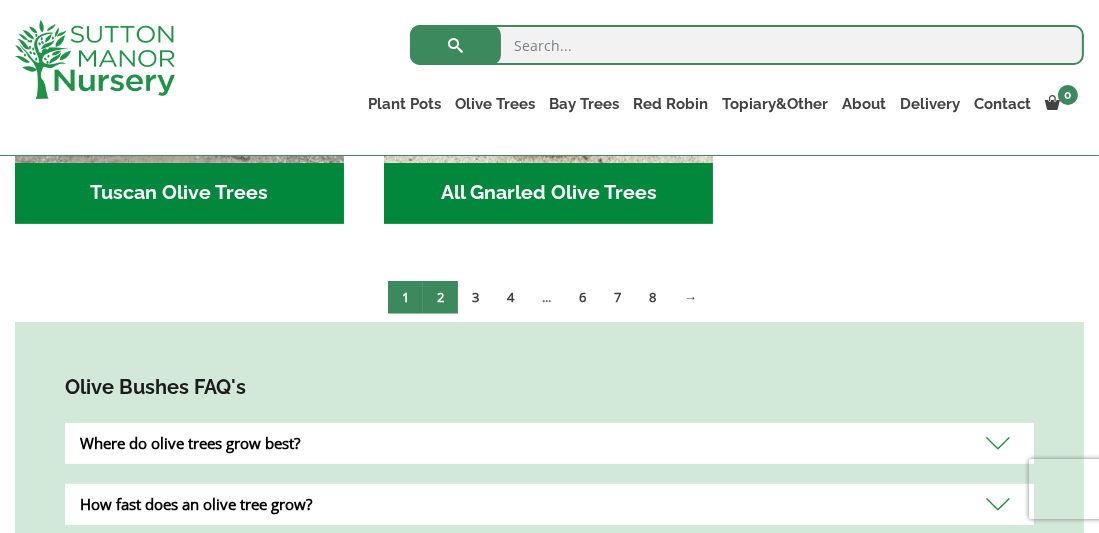 click on "2" at bounding box center [440, 297] 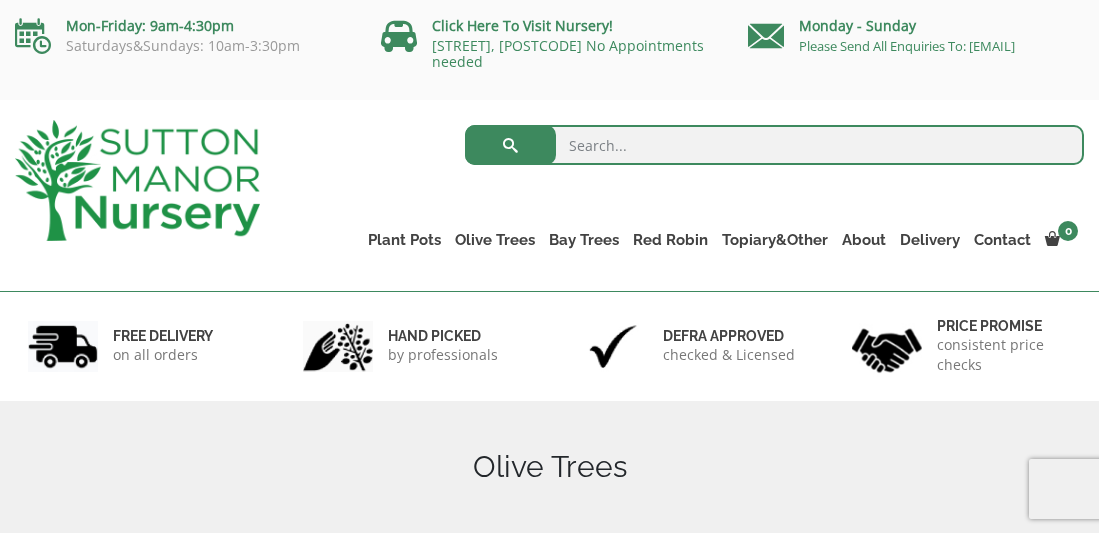 scroll, scrollTop: 0, scrollLeft: 0, axis: both 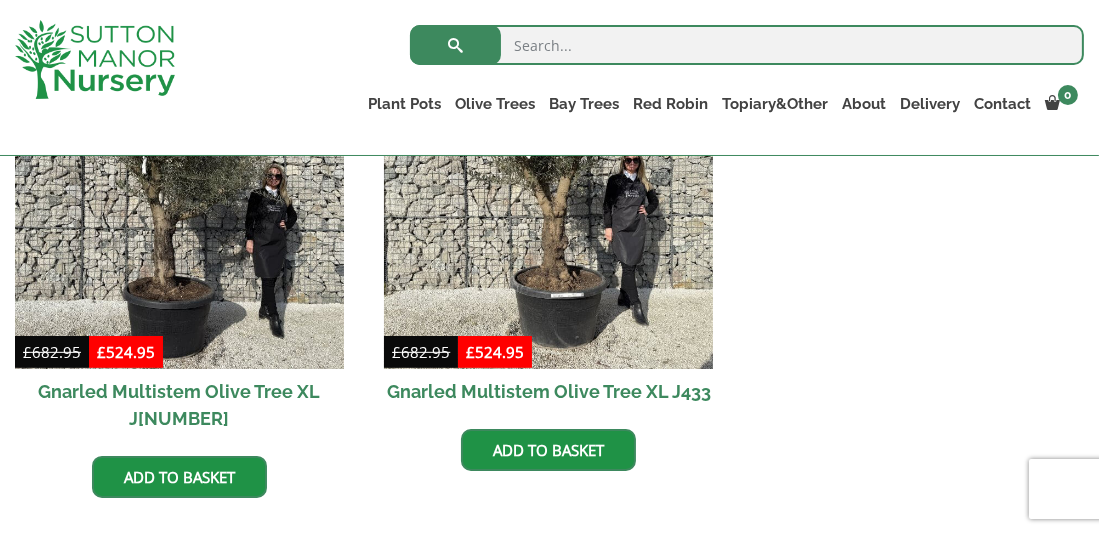 click on "Gnarled Multistem Olive Tree XL J433" at bounding box center [548, 391] 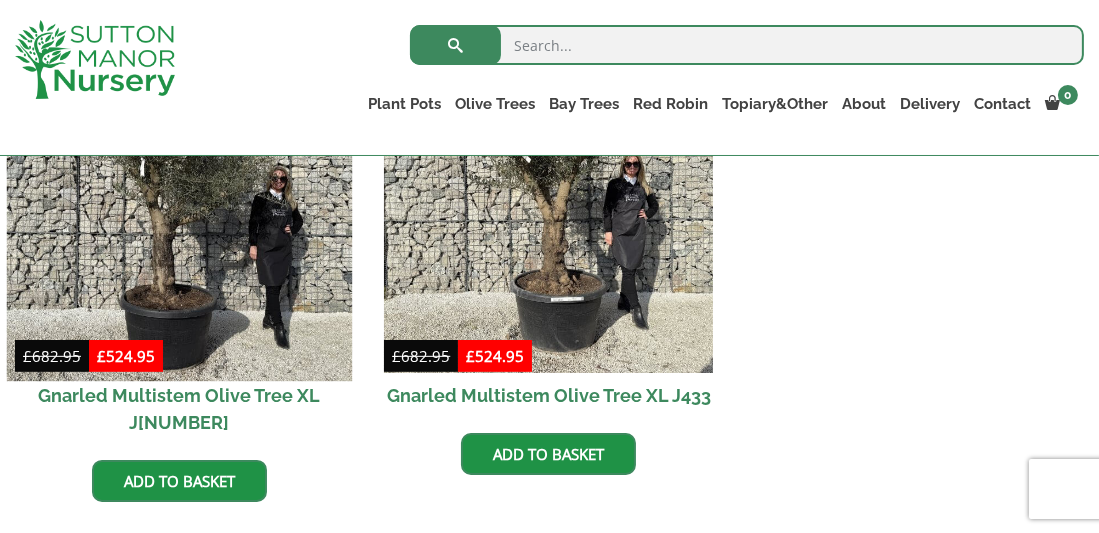 click at bounding box center (179, 208) 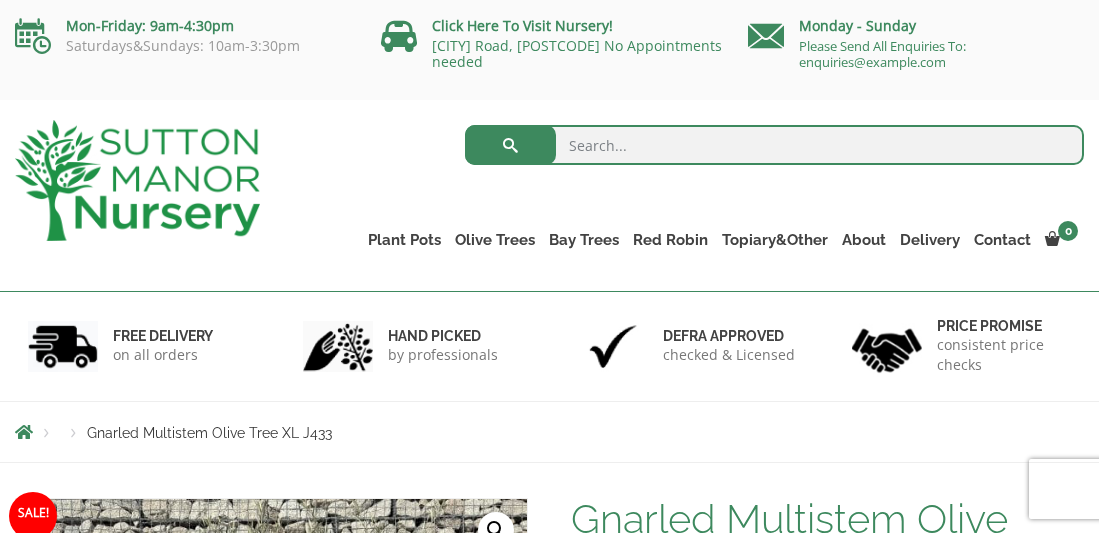 scroll, scrollTop: 0, scrollLeft: 0, axis: both 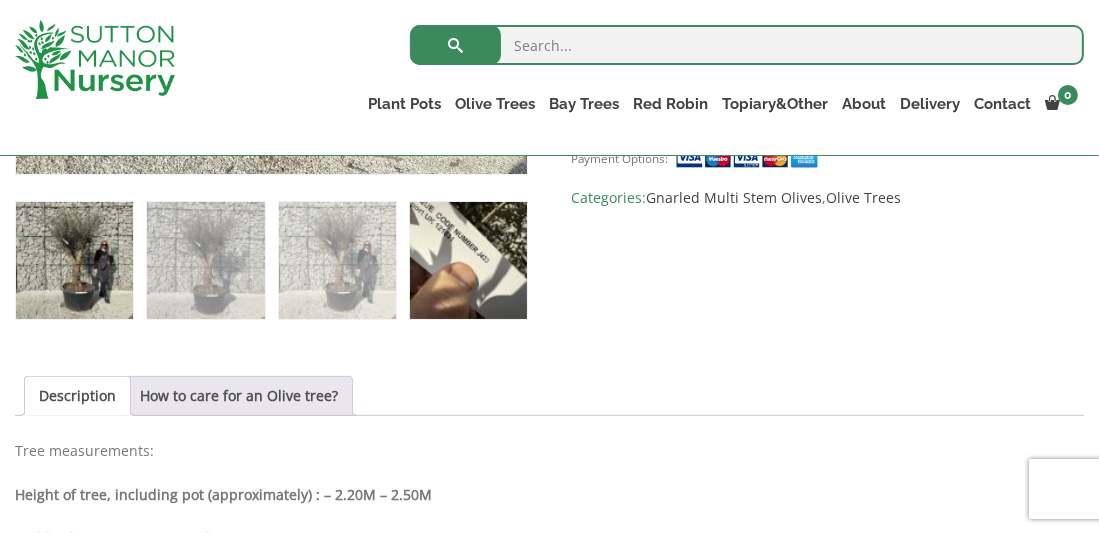 click at bounding box center [74, 260] 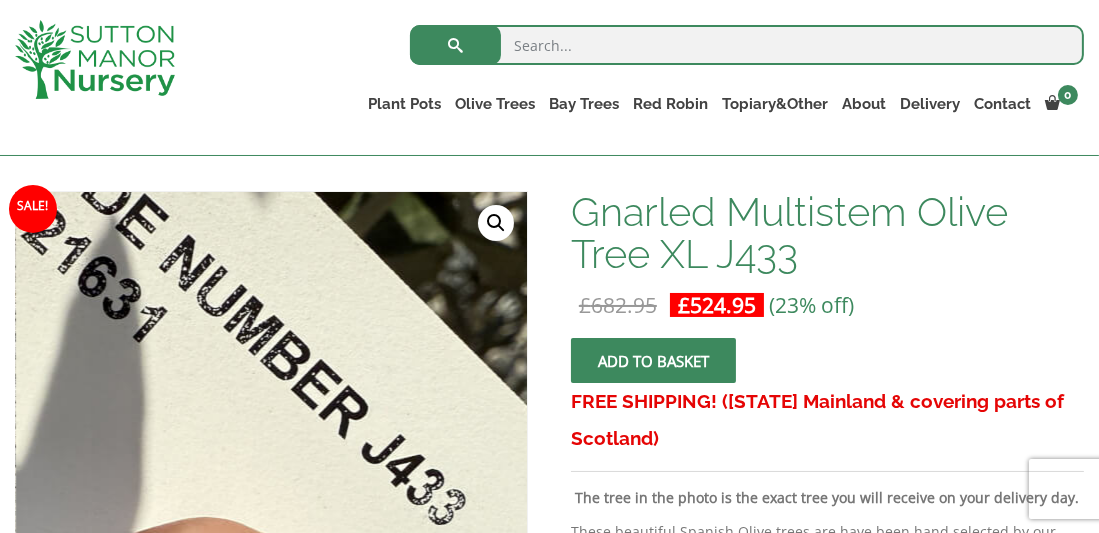 scroll, scrollTop: 400, scrollLeft: 0, axis: vertical 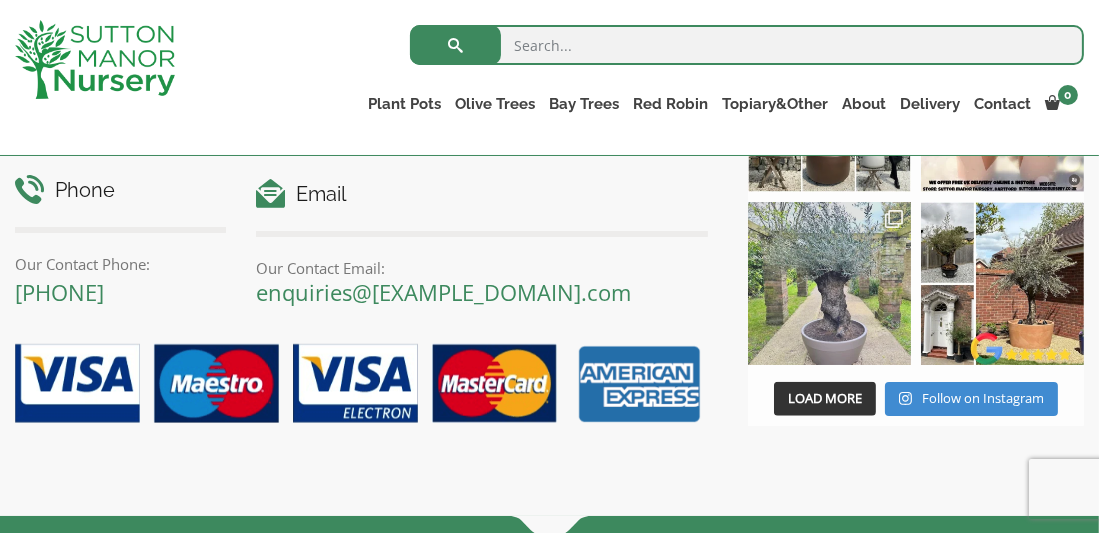 click at bounding box center (829, 283) 